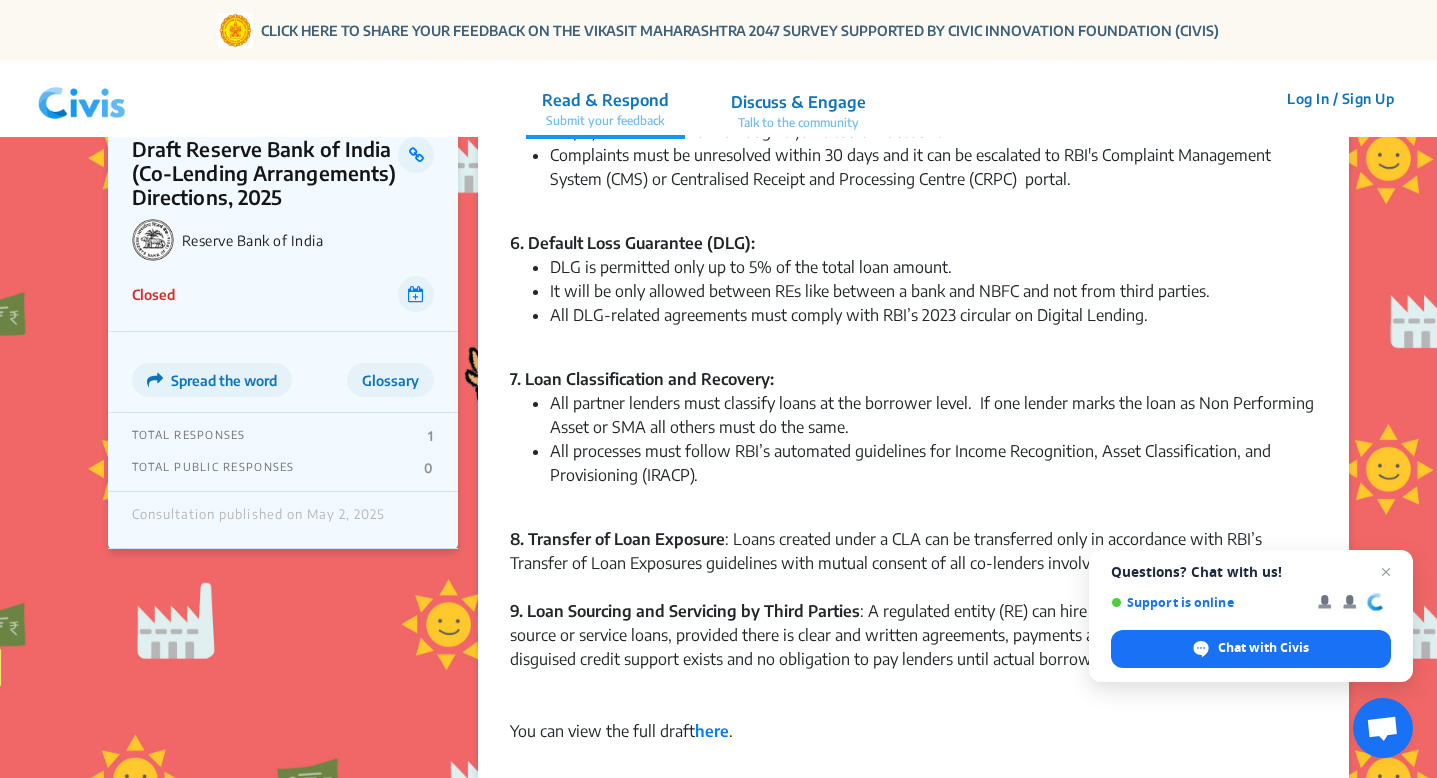 scroll, scrollTop: 1070, scrollLeft: 0, axis: vertical 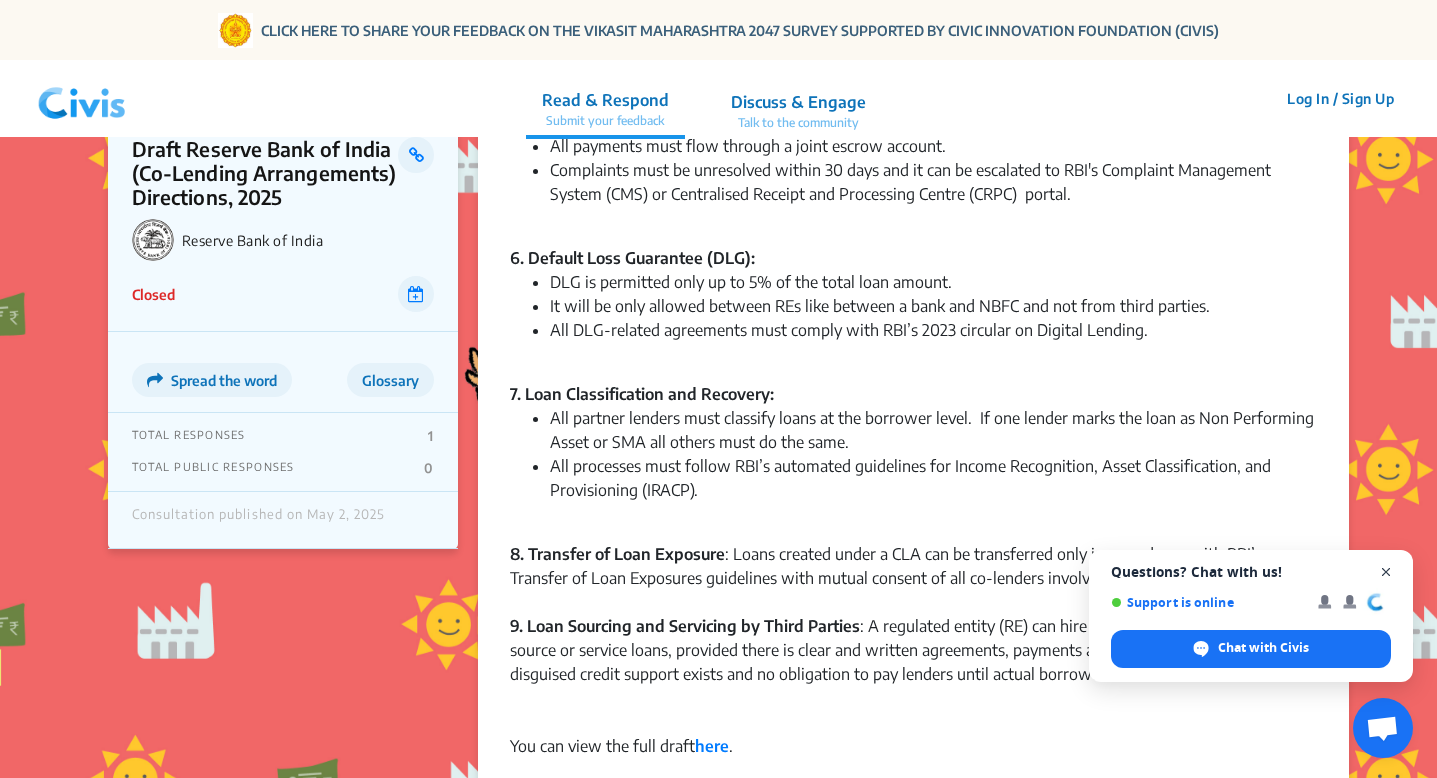 click at bounding box center (1386, 572) 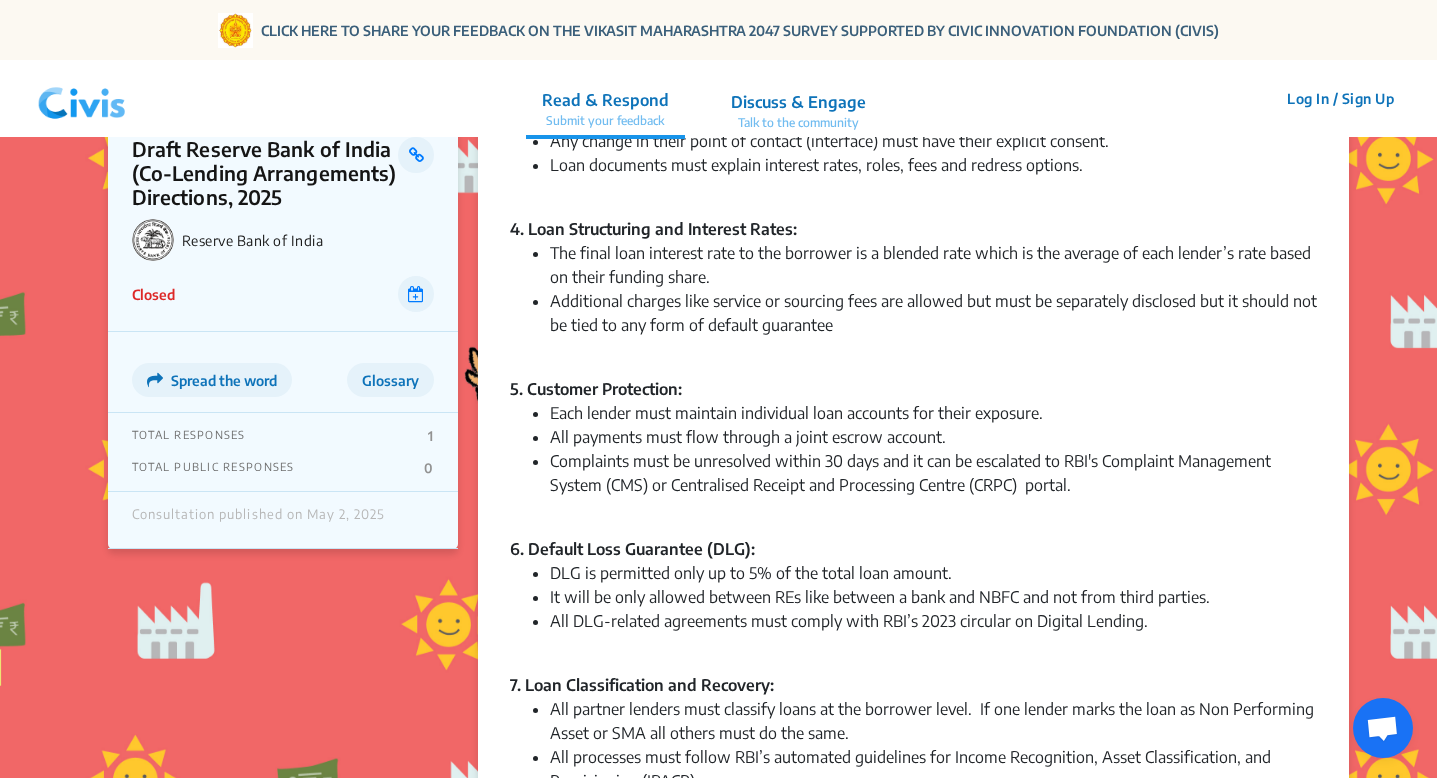 scroll, scrollTop: 781, scrollLeft: 0, axis: vertical 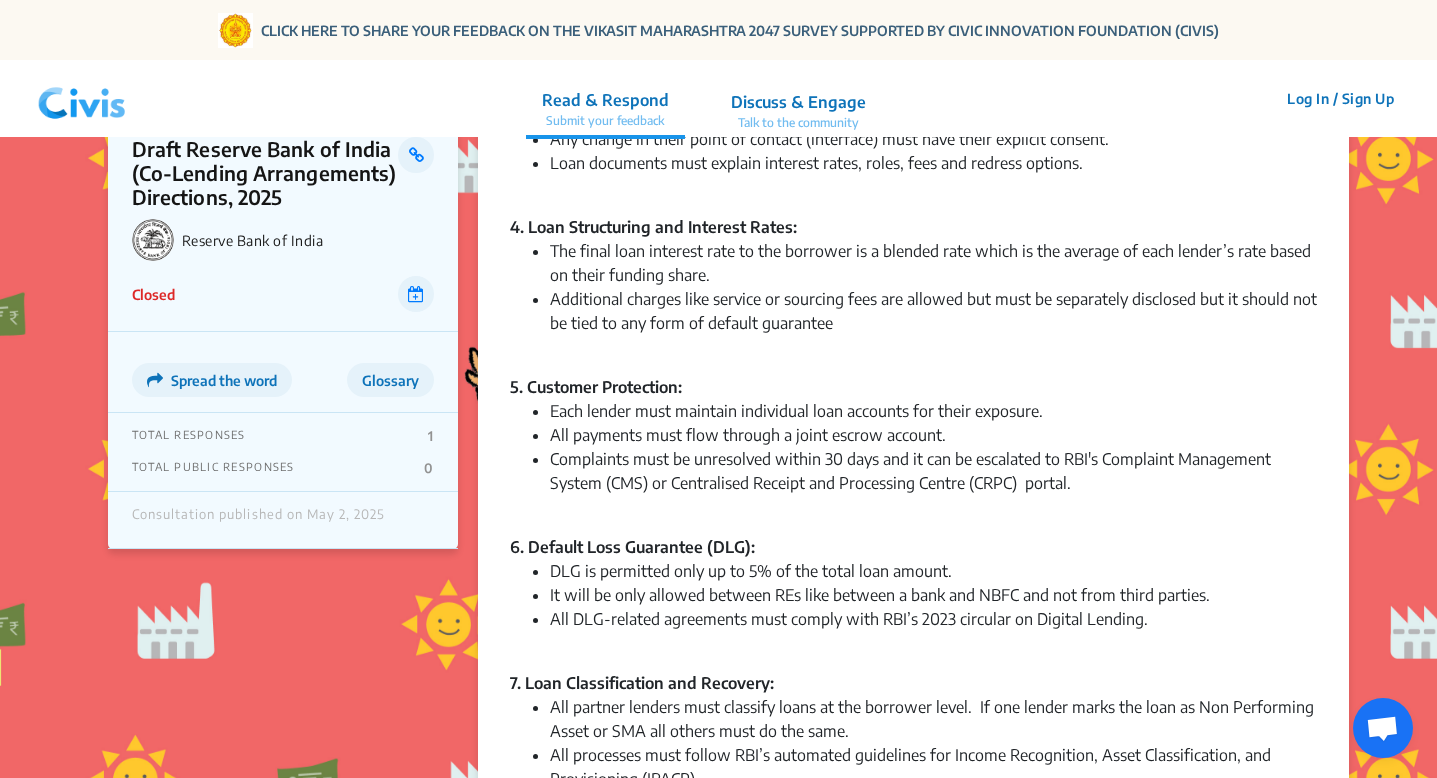 drag, startPoint x: 911, startPoint y: 230, endPoint x: 934, endPoint y: 308, distance: 81.32035 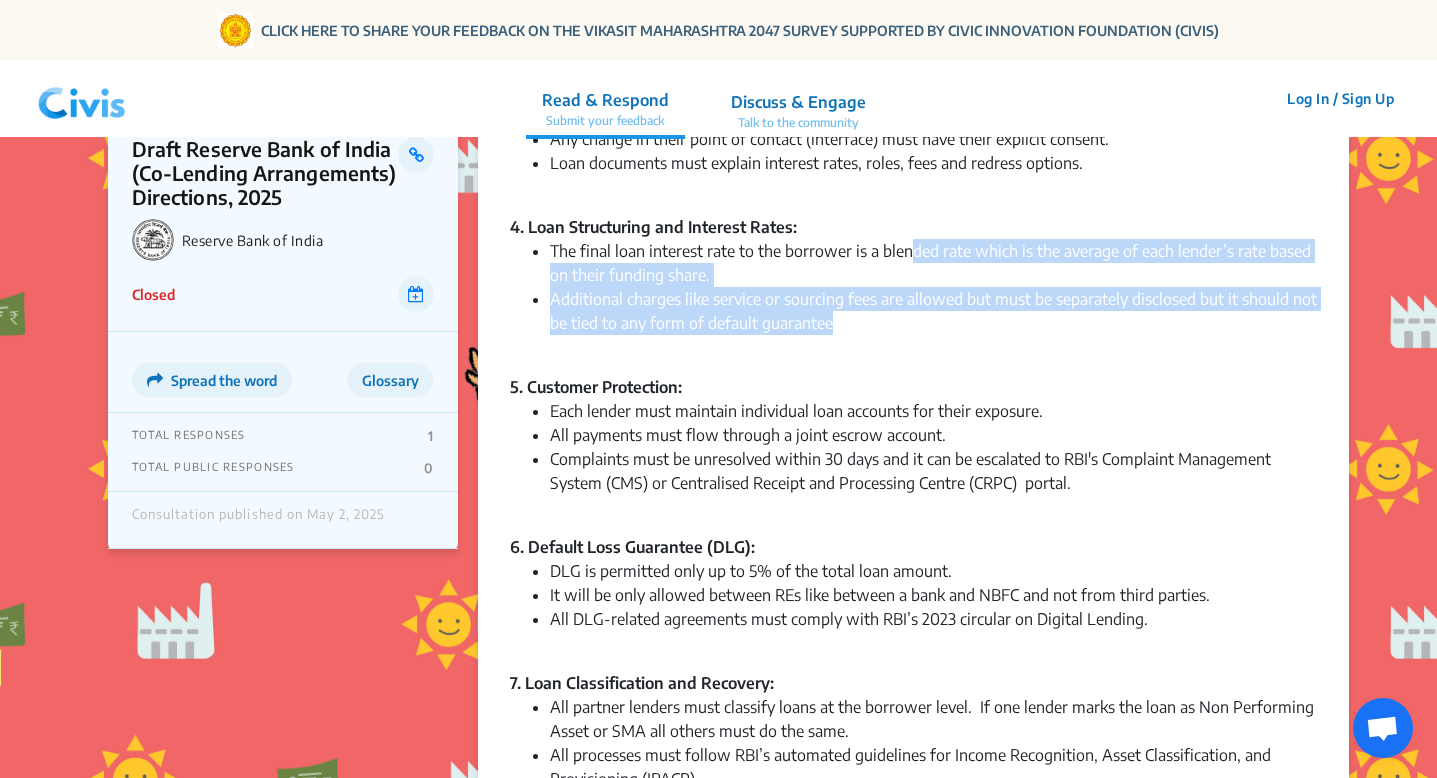 drag, startPoint x: 930, startPoint y: 316, endPoint x: 912, endPoint y: 242, distance: 76.15773 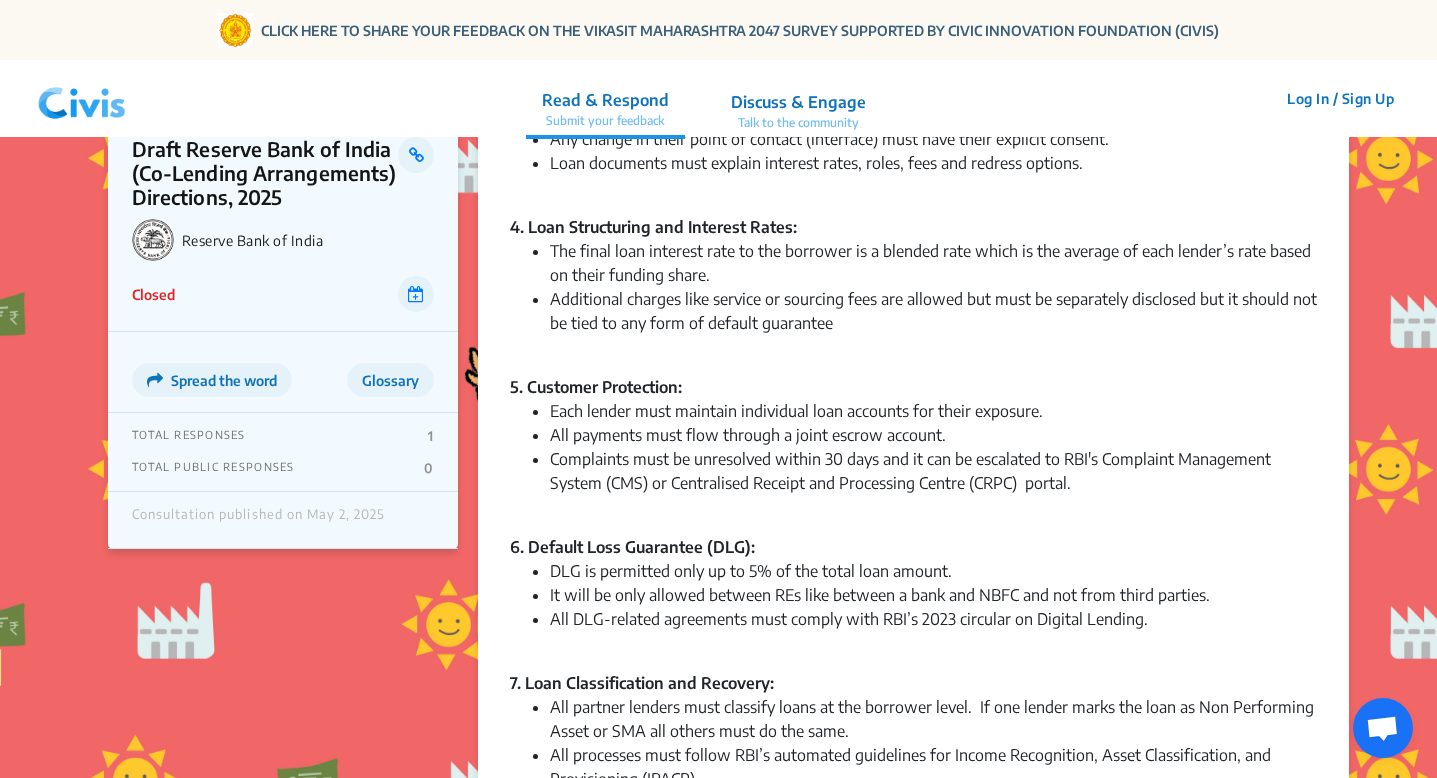 drag, startPoint x: 909, startPoint y: 223, endPoint x: 937, endPoint y: 322, distance: 102.88343 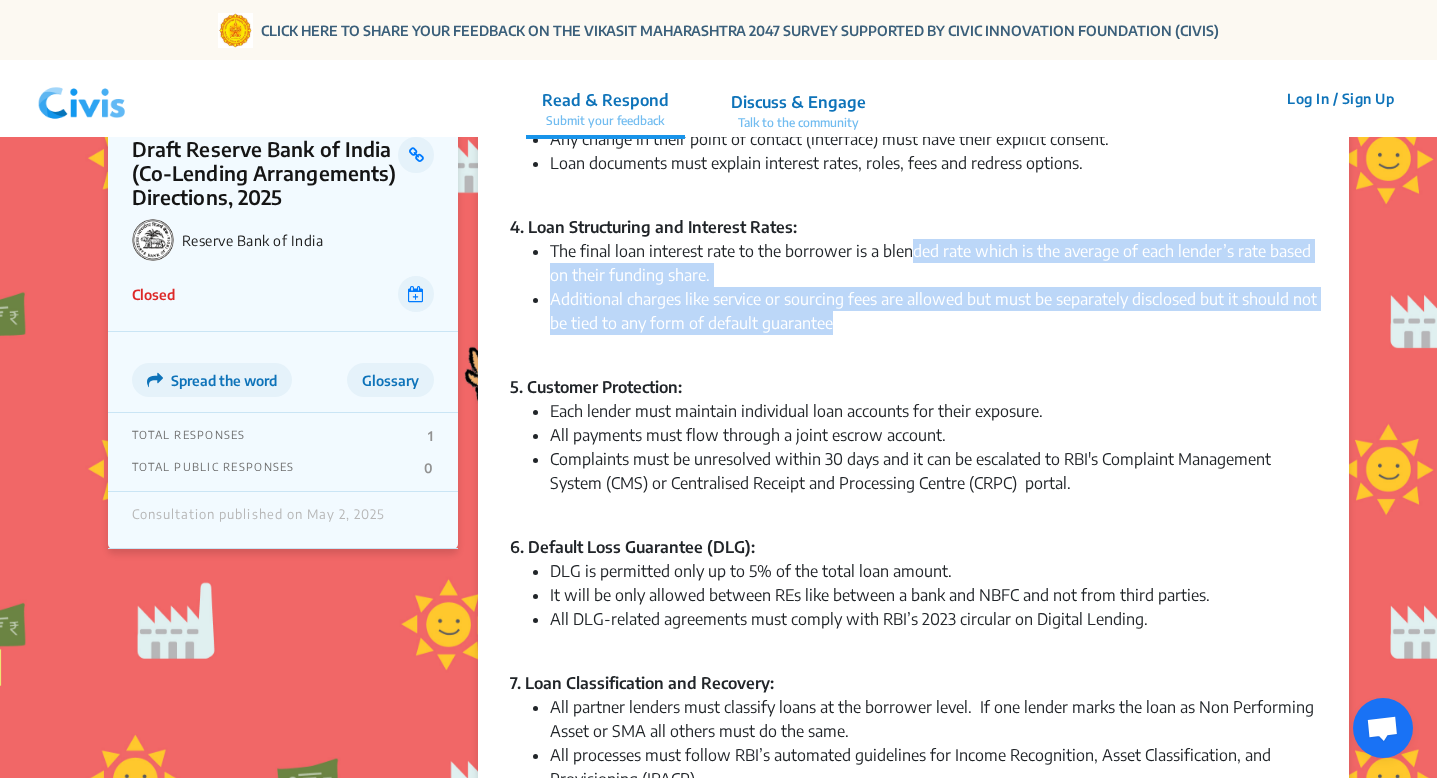 drag, startPoint x: 937, startPoint y: 322, endPoint x: 909, endPoint y: 248, distance: 79.12016 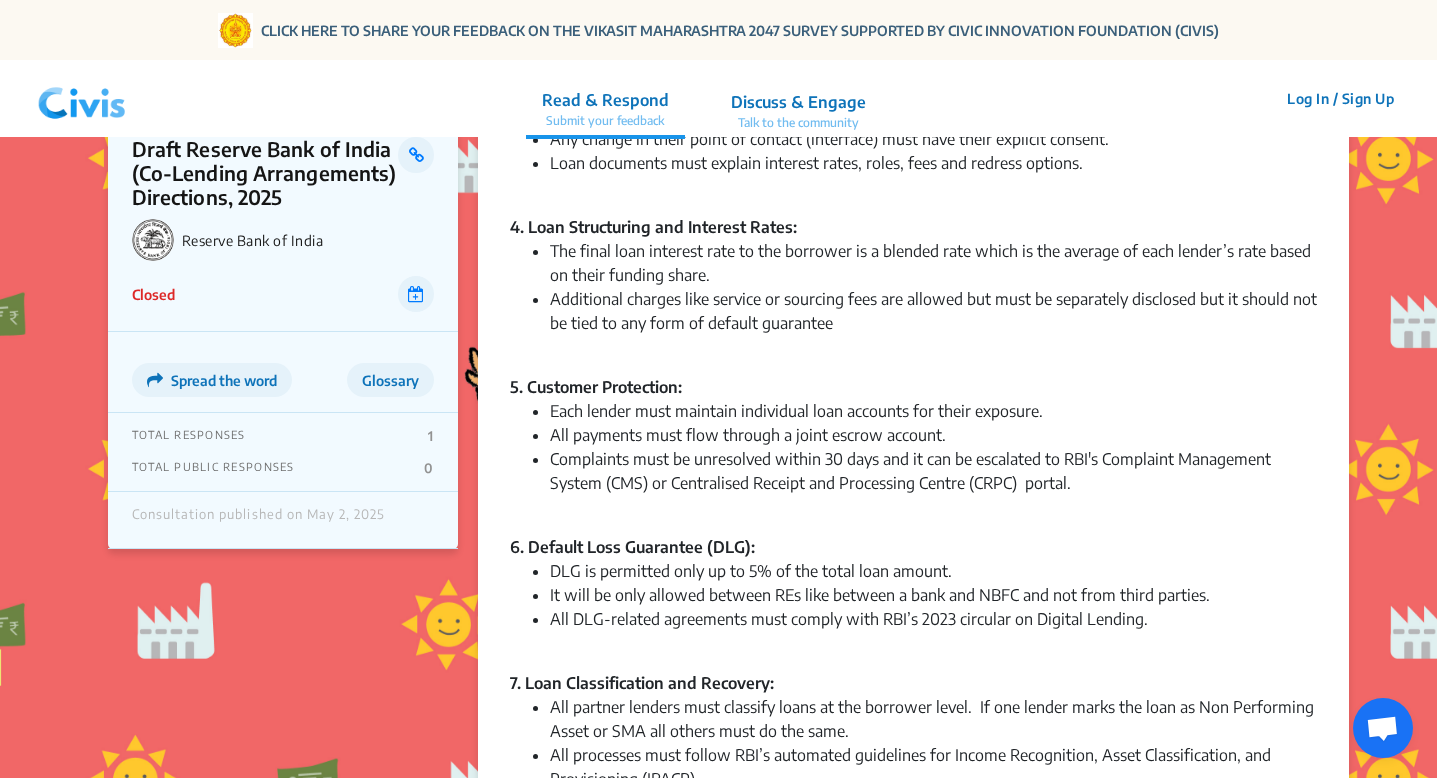 drag, startPoint x: 888, startPoint y: 224, endPoint x: 903, endPoint y: 321, distance: 98.15294 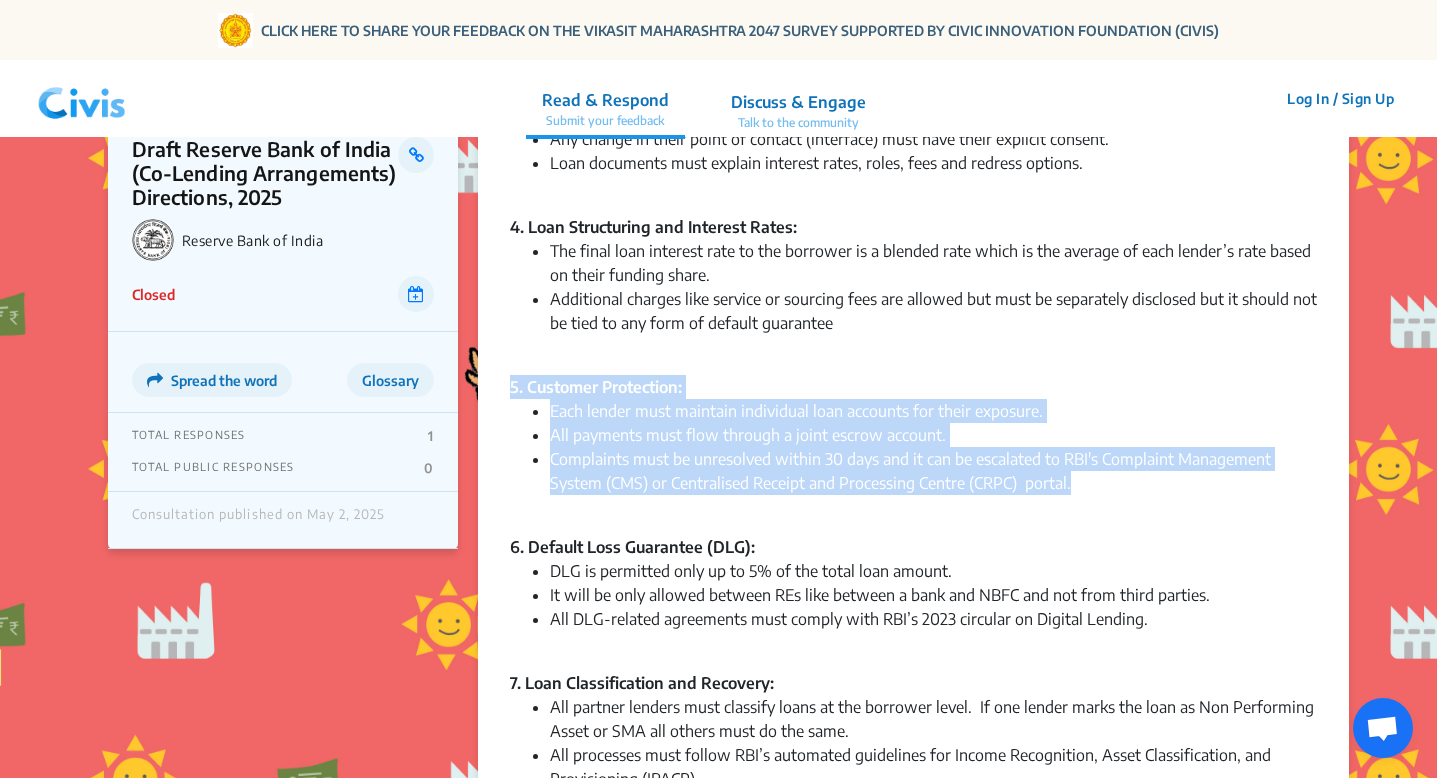 drag, startPoint x: 1095, startPoint y: 491, endPoint x: 1043, endPoint y: 368, distance: 133.54025 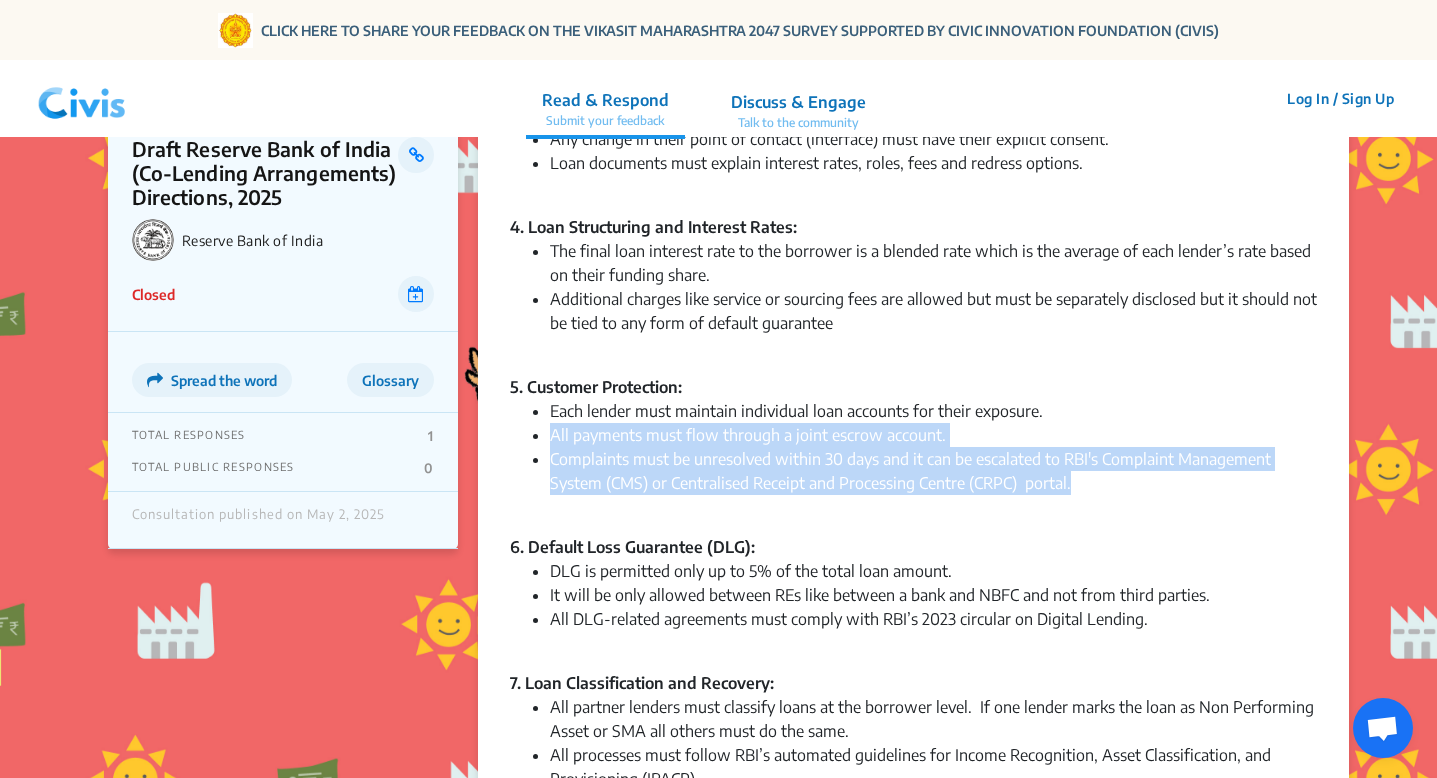 drag, startPoint x: 1070, startPoint y: 493, endPoint x: 1053, endPoint y: 413, distance: 81.78631 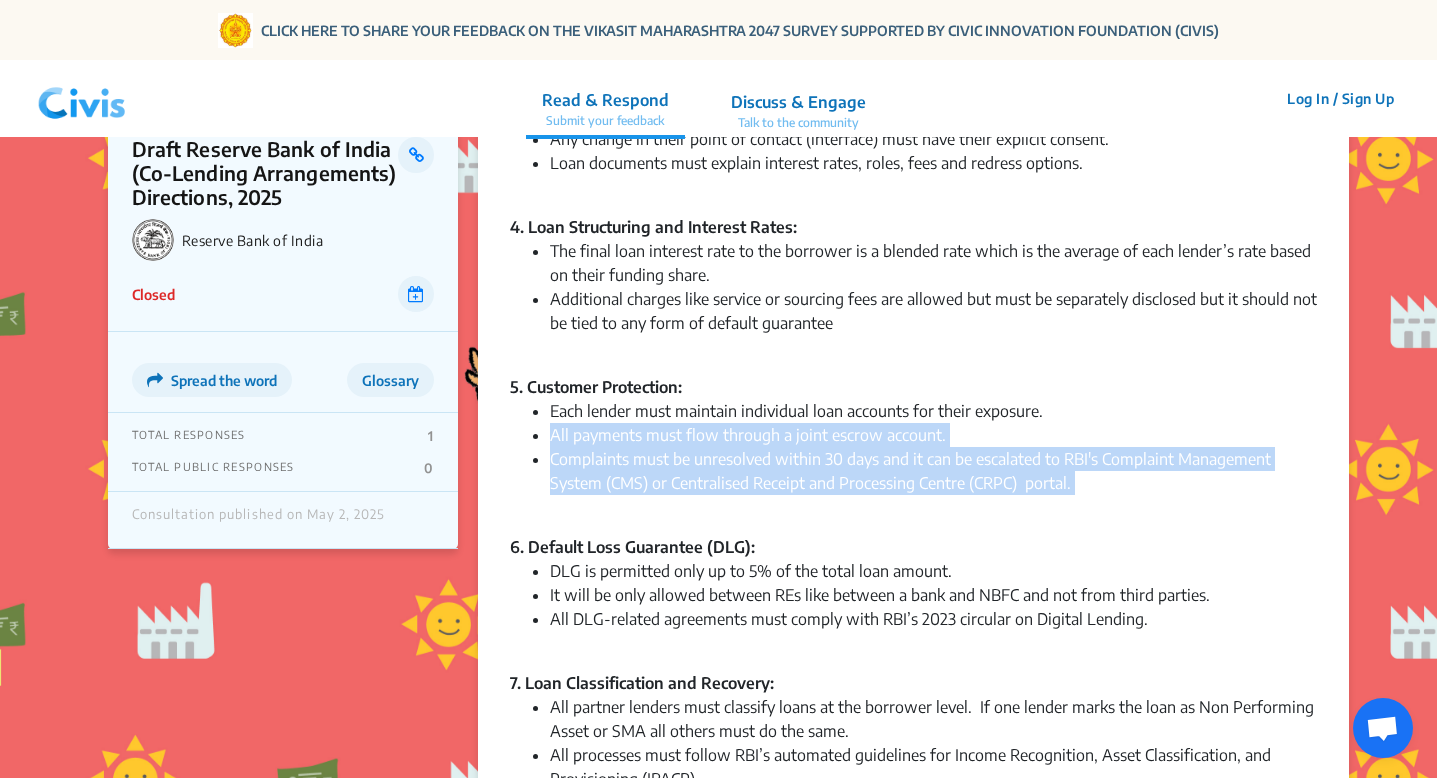 drag, startPoint x: 1053, startPoint y: 413, endPoint x: 1098, endPoint y: 507, distance: 104.21612 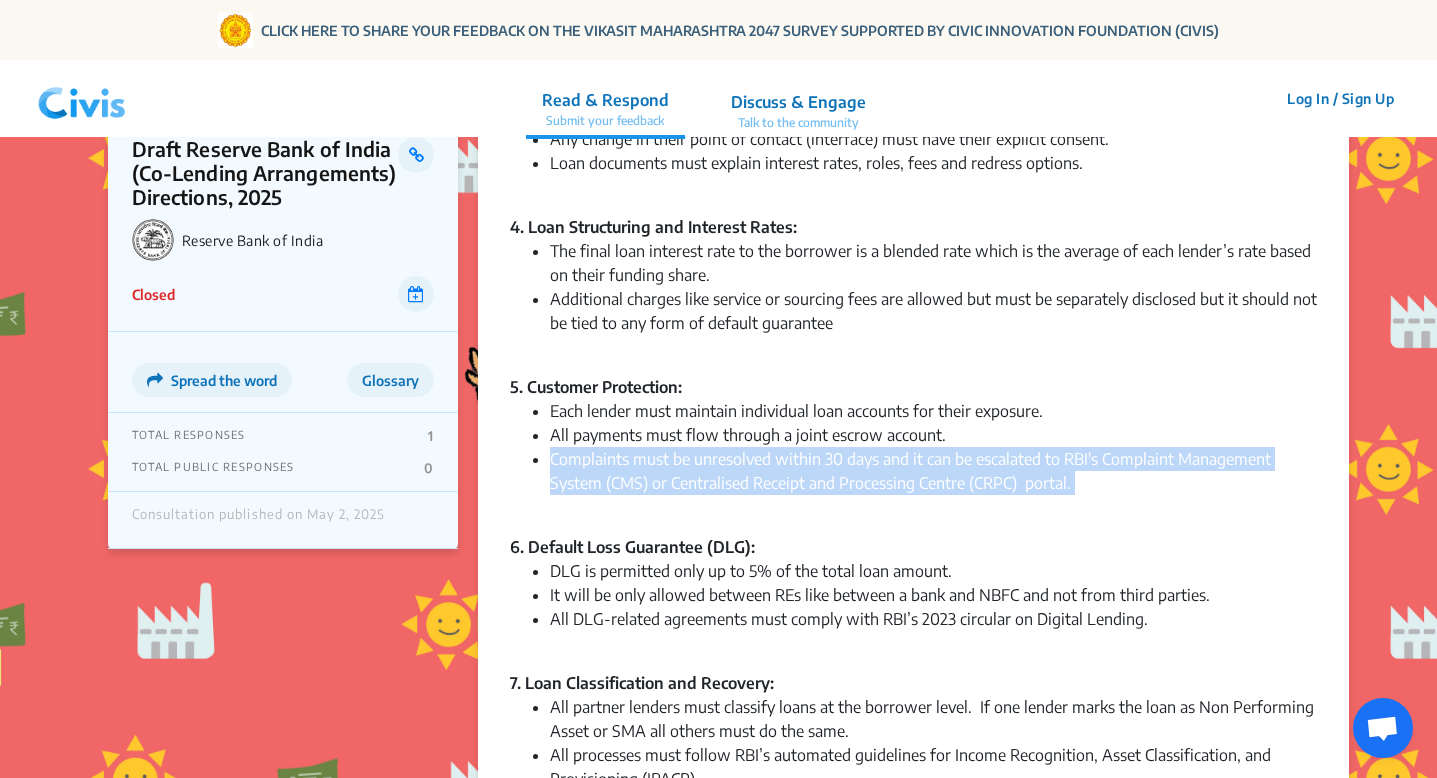 drag, startPoint x: 1095, startPoint y: 486, endPoint x: 1072, endPoint y: 415, distance: 74.63243 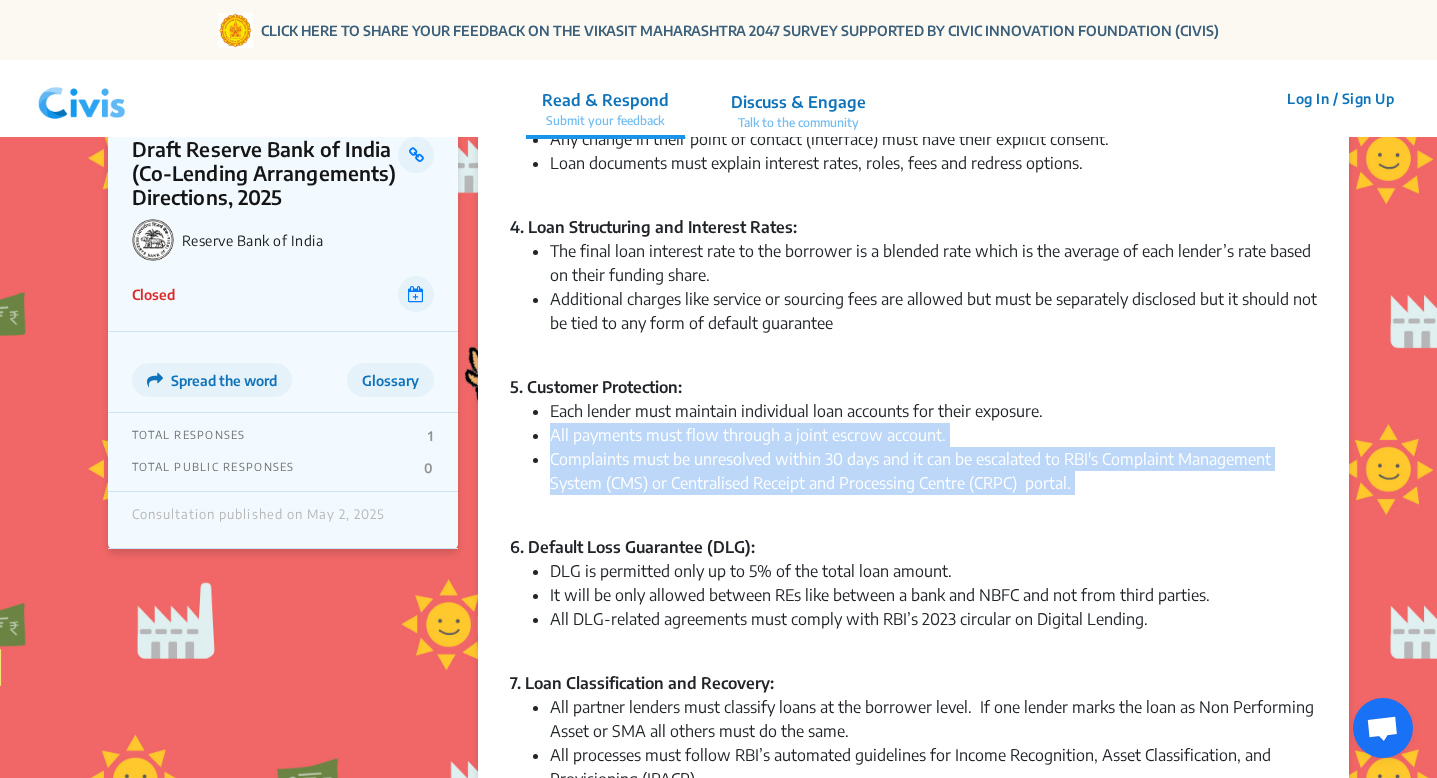 click on "Each lender must maintain individual loan accounts for their exposure." 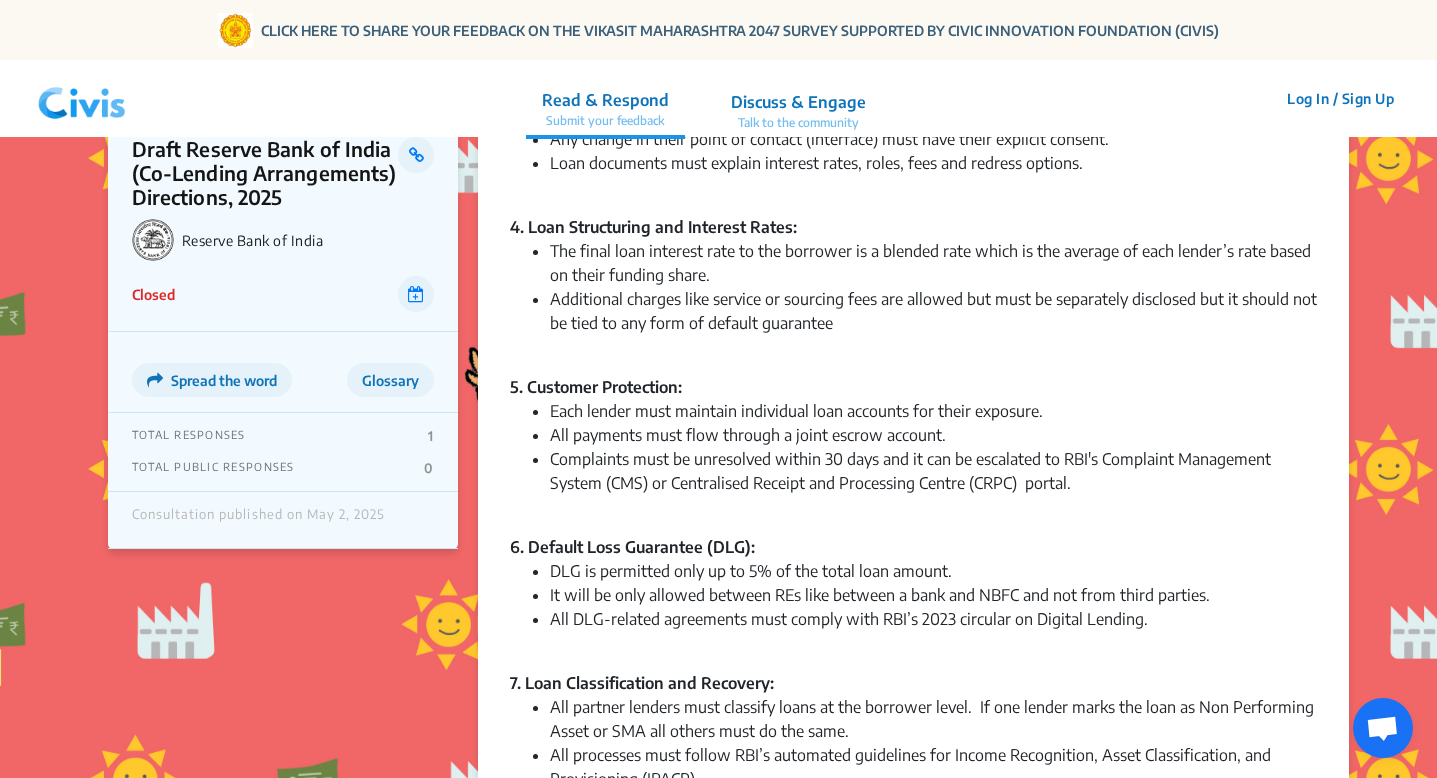 drag, startPoint x: 1063, startPoint y: 395, endPoint x: 1108, endPoint y: 488, distance: 103.315056 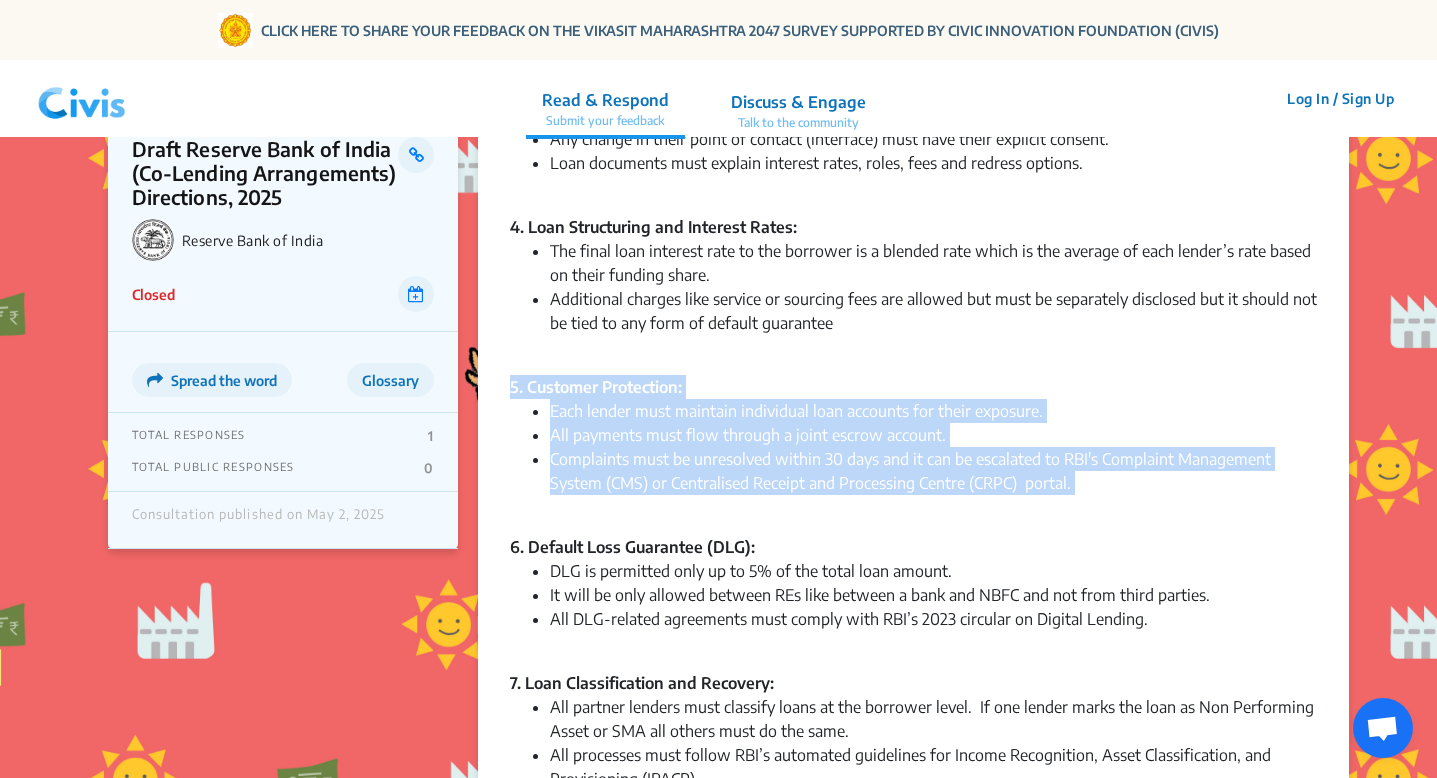 drag, startPoint x: 1095, startPoint y: 495, endPoint x: 1033, endPoint y: 368, distance: 141.32587 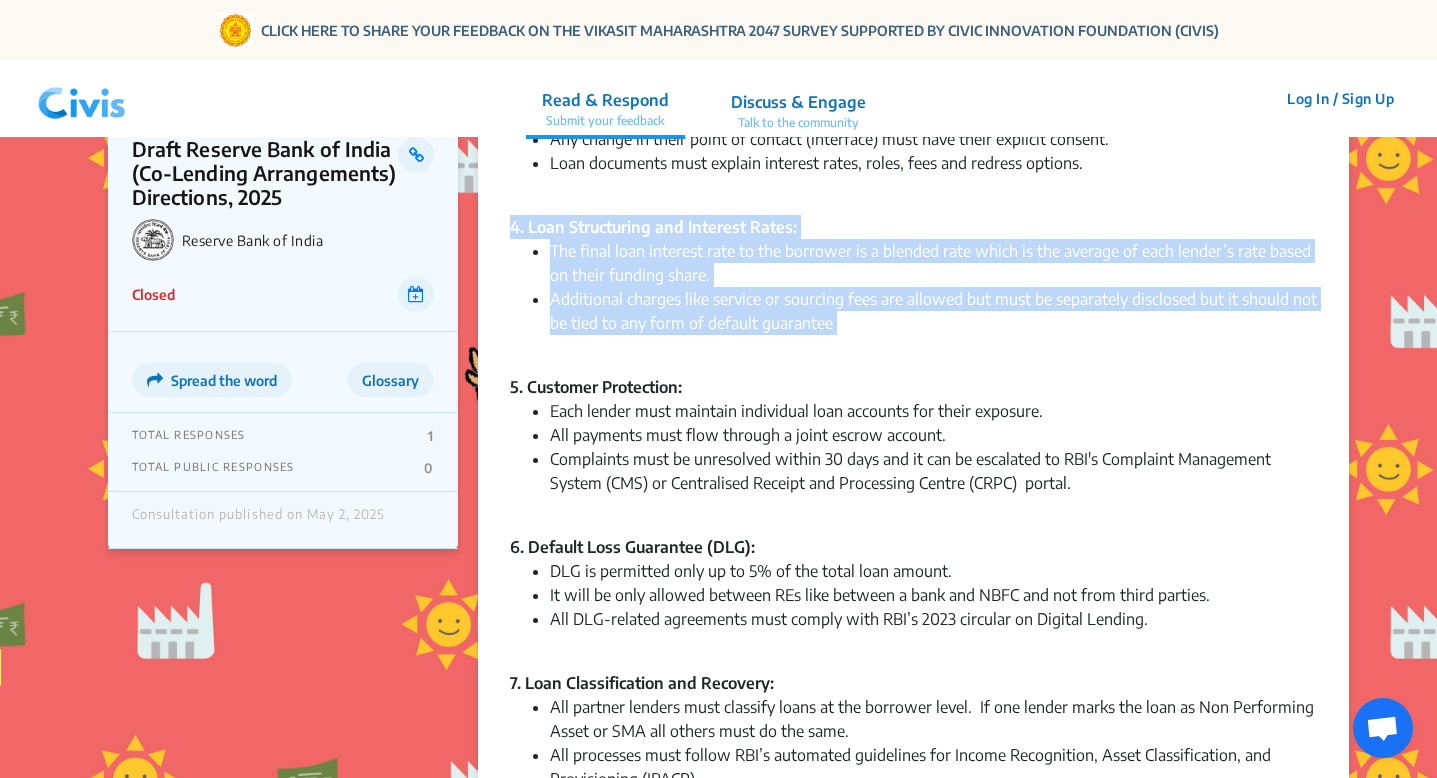 drag, startPoint x: 1016, startPoint y: 214, endPoint x: 1074, endPoint y: 341, distance: 139.61734 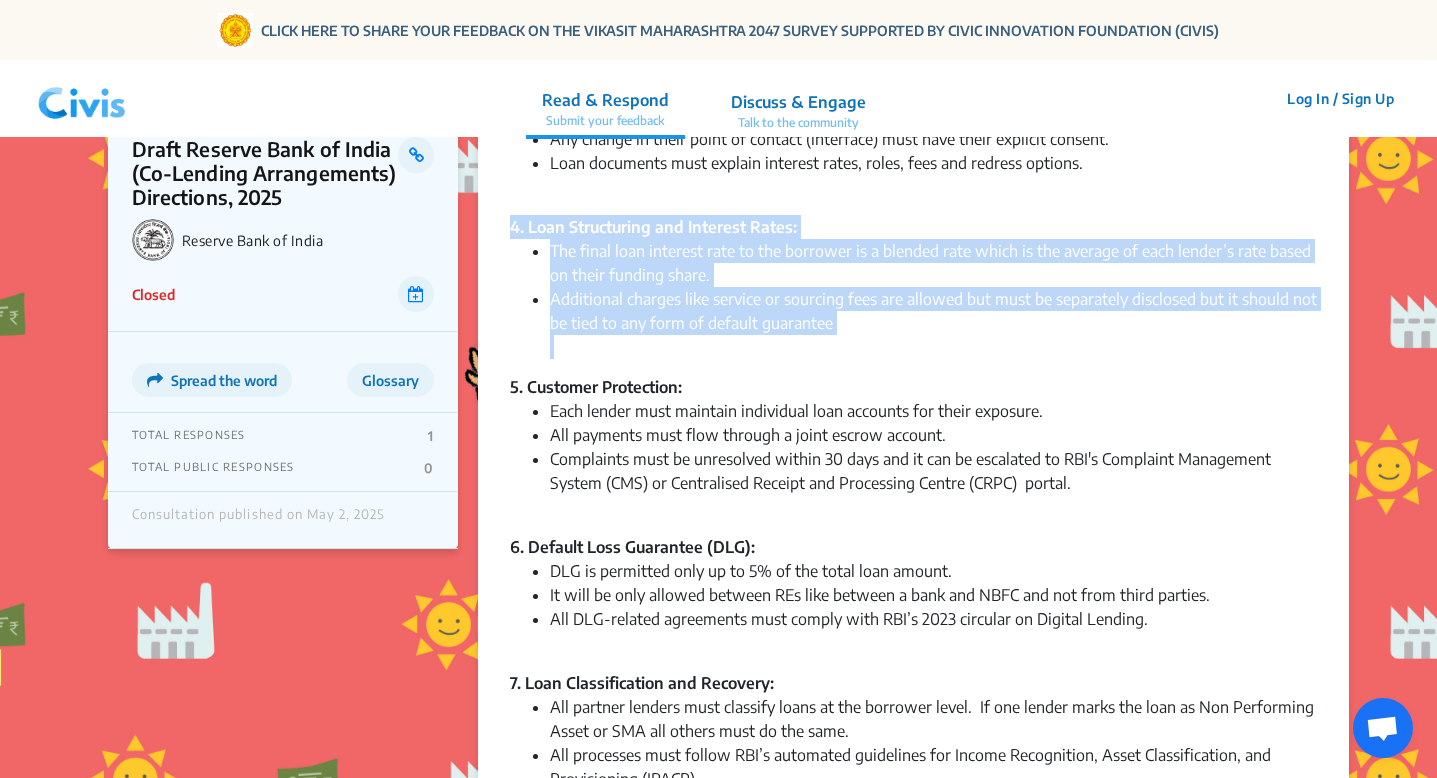 drag, startPoint x: 1015, startPoint y: 209, endPoint x: 1063, endPoint y: 369, distance: 167.0449 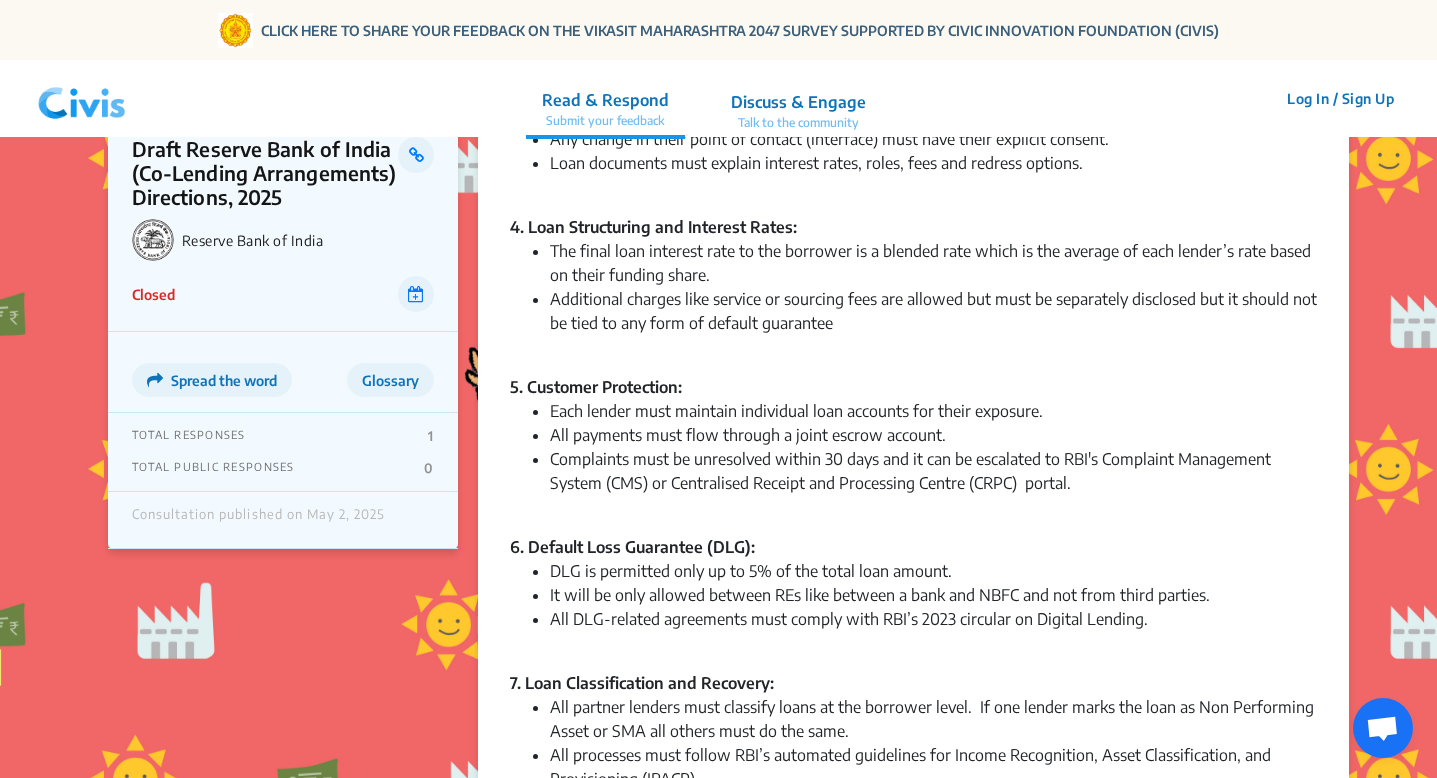 click on "Additional charges like service or sourcing fees are allowed but must be separately disclosed but it should not be tied to any form of default guarantee" 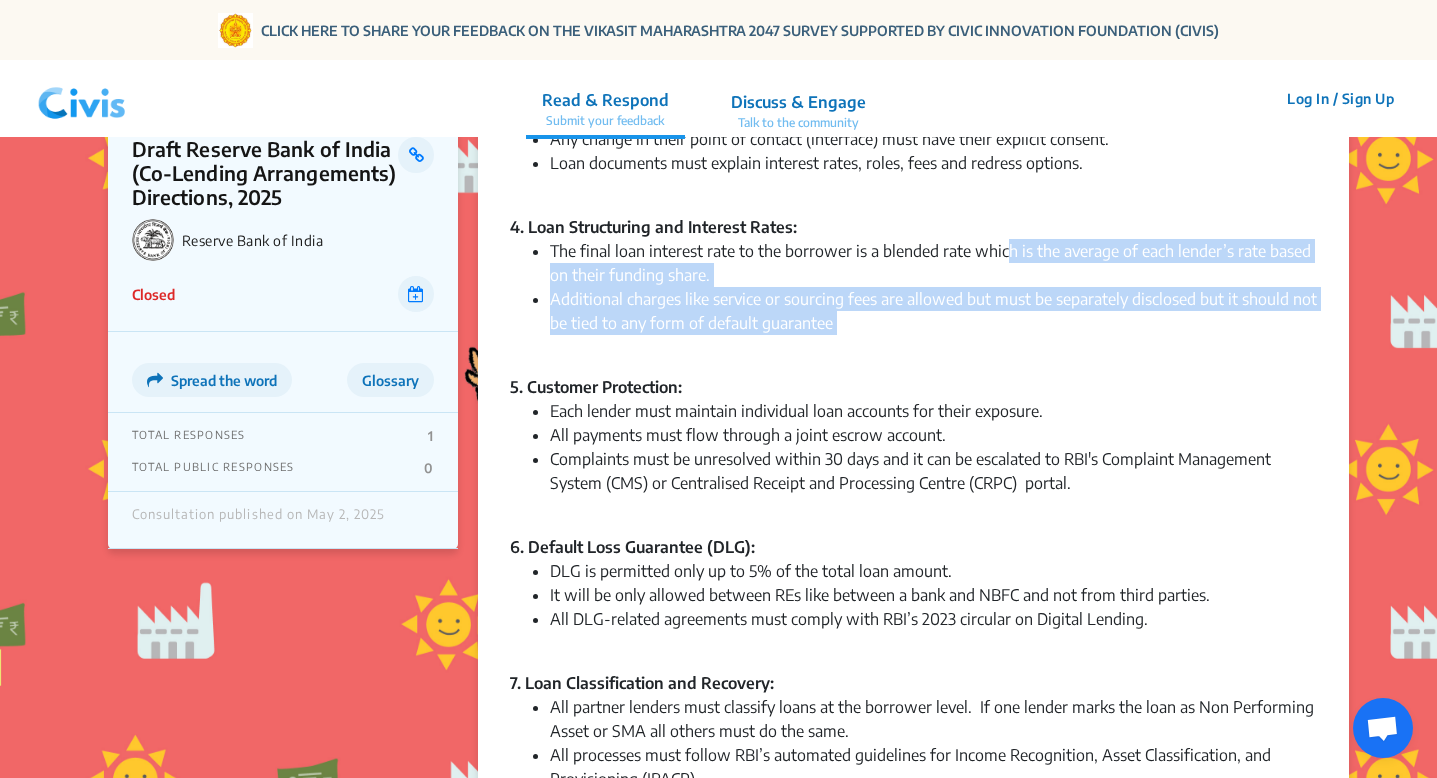drag, startPoint x: 1049, startPoint y: 349, endPoint x: 1009, endPoint y: 242, distance: 114.232216 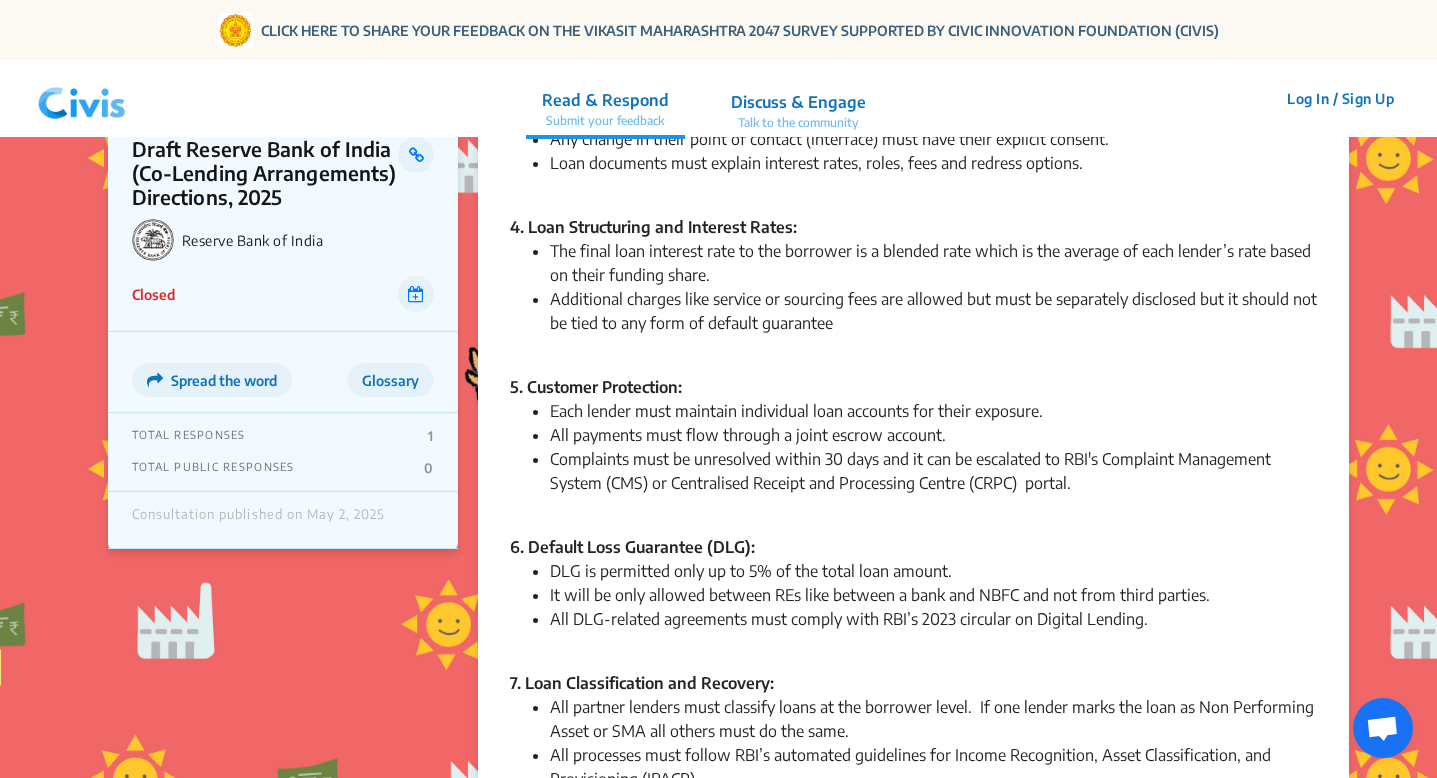 click on "4. Loan Structuring and Interest Rates:" 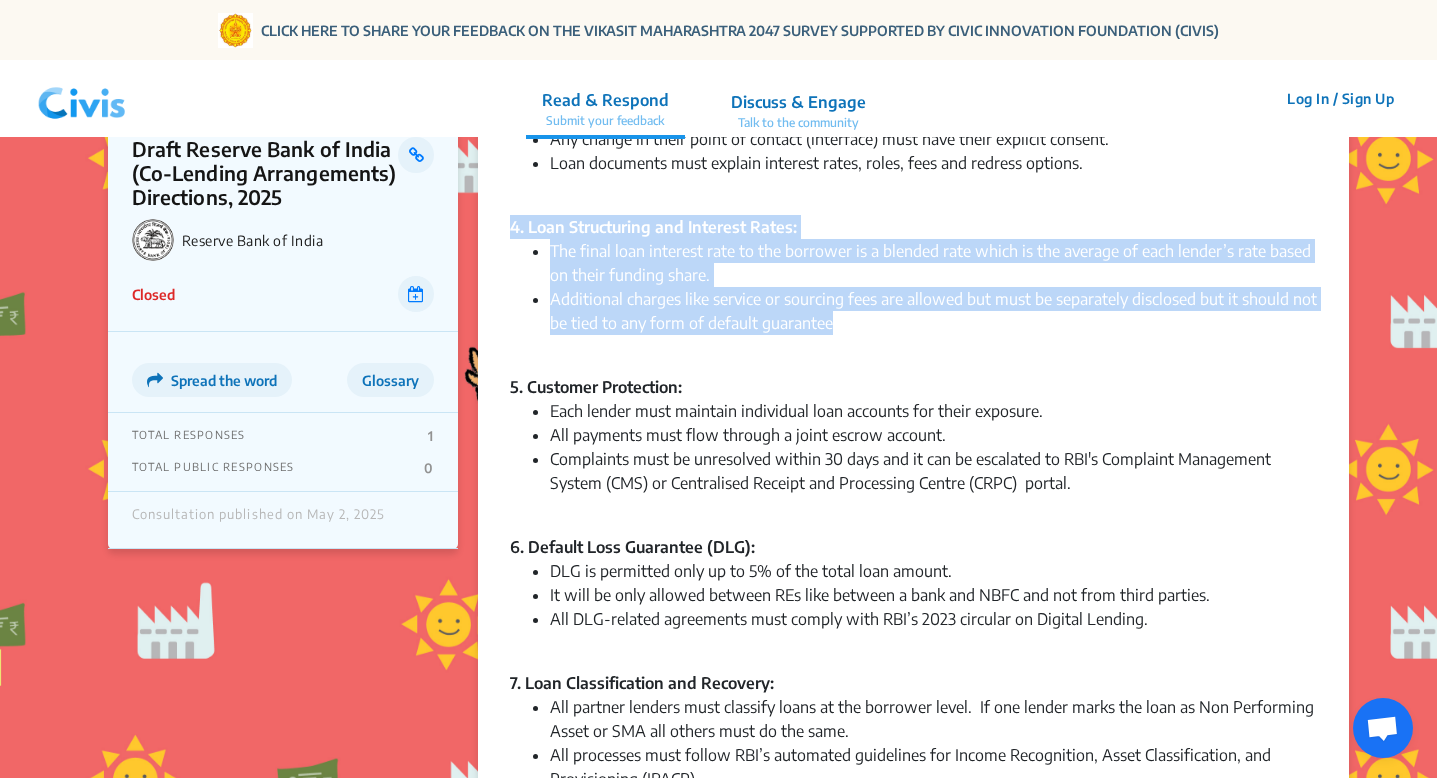 drag, startPoint x: 1001, startPoint y: 201, endPoint x: 1050, endPoint y: 342, distance: 149.27156 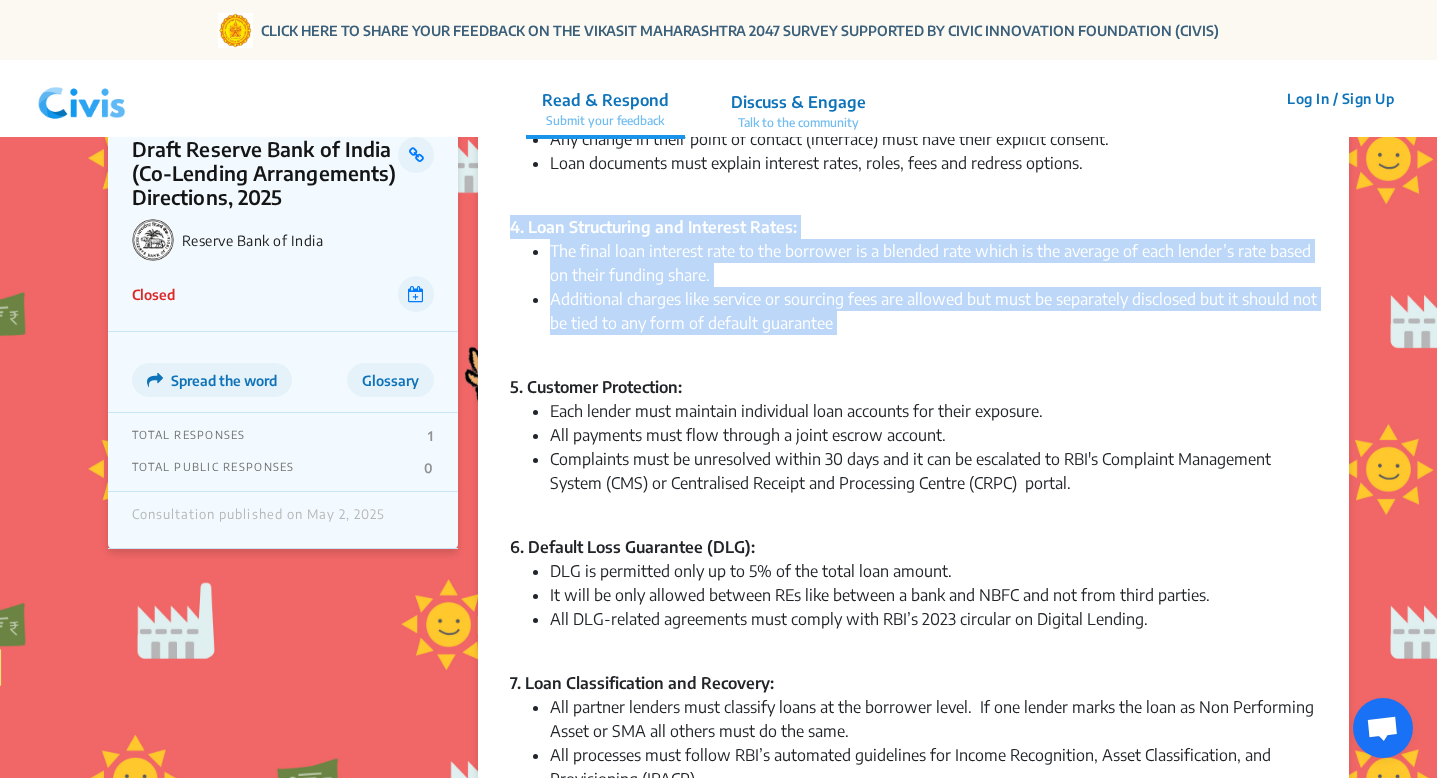 click on "Additional charges like service or sourcing fees are allowed but must be separately disclosed but it should not be tied to any form of default guarantee" 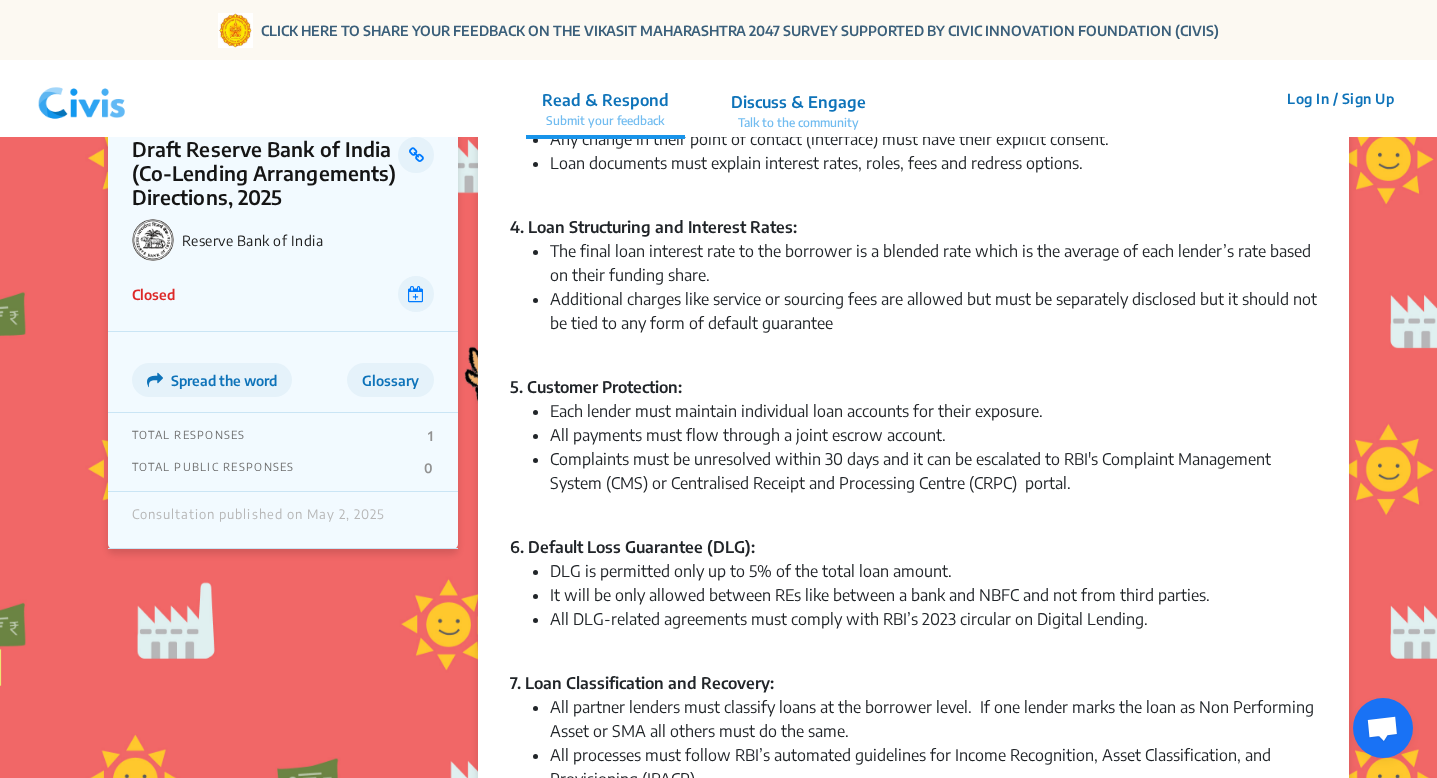 drag, startPoint x: 1048, startPoint y: 347, endPoint x: 996, endPoint y: 226, distance: 131.70042 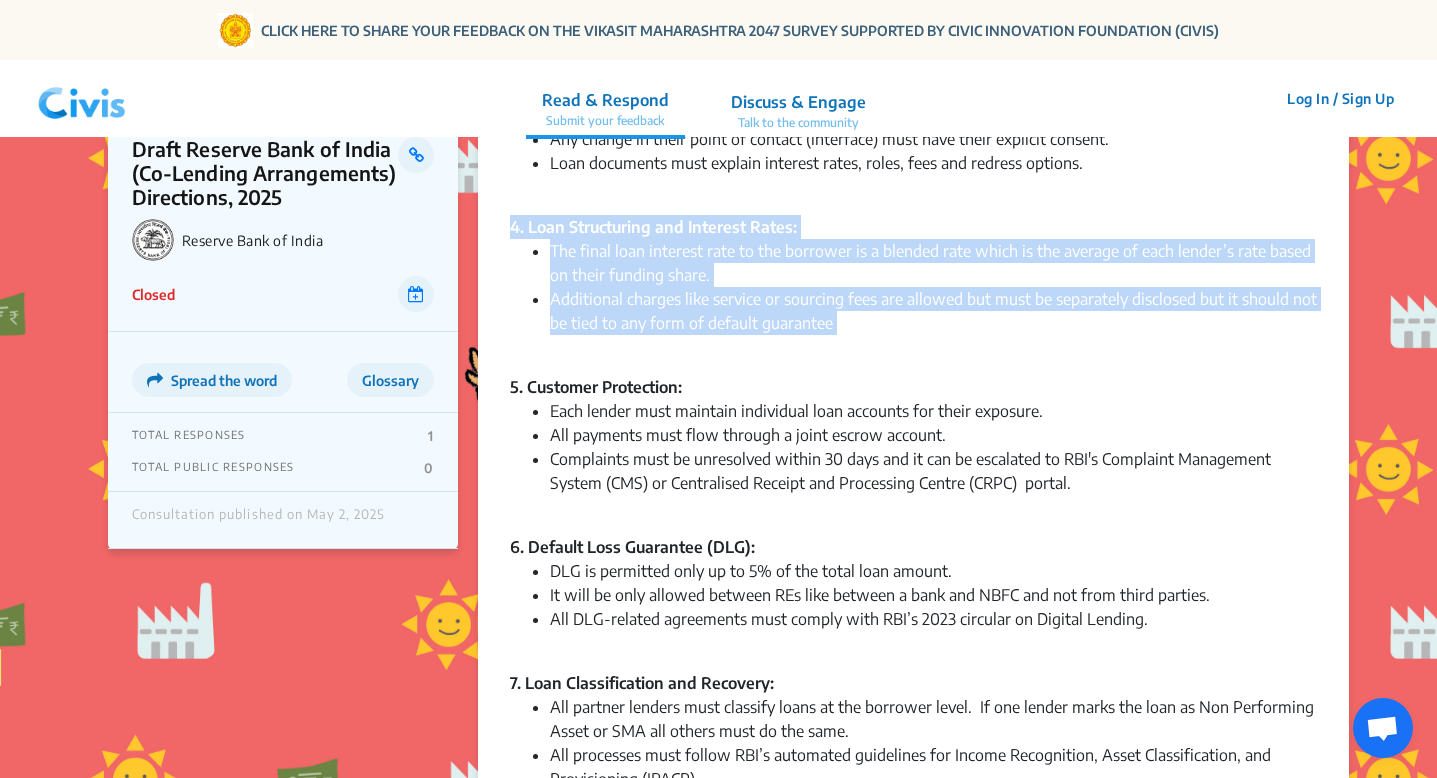 drag, startPoint x: 994, startPoint y: 203, endPoint x: 1015, endPoint y: 344, distance: 142.55525 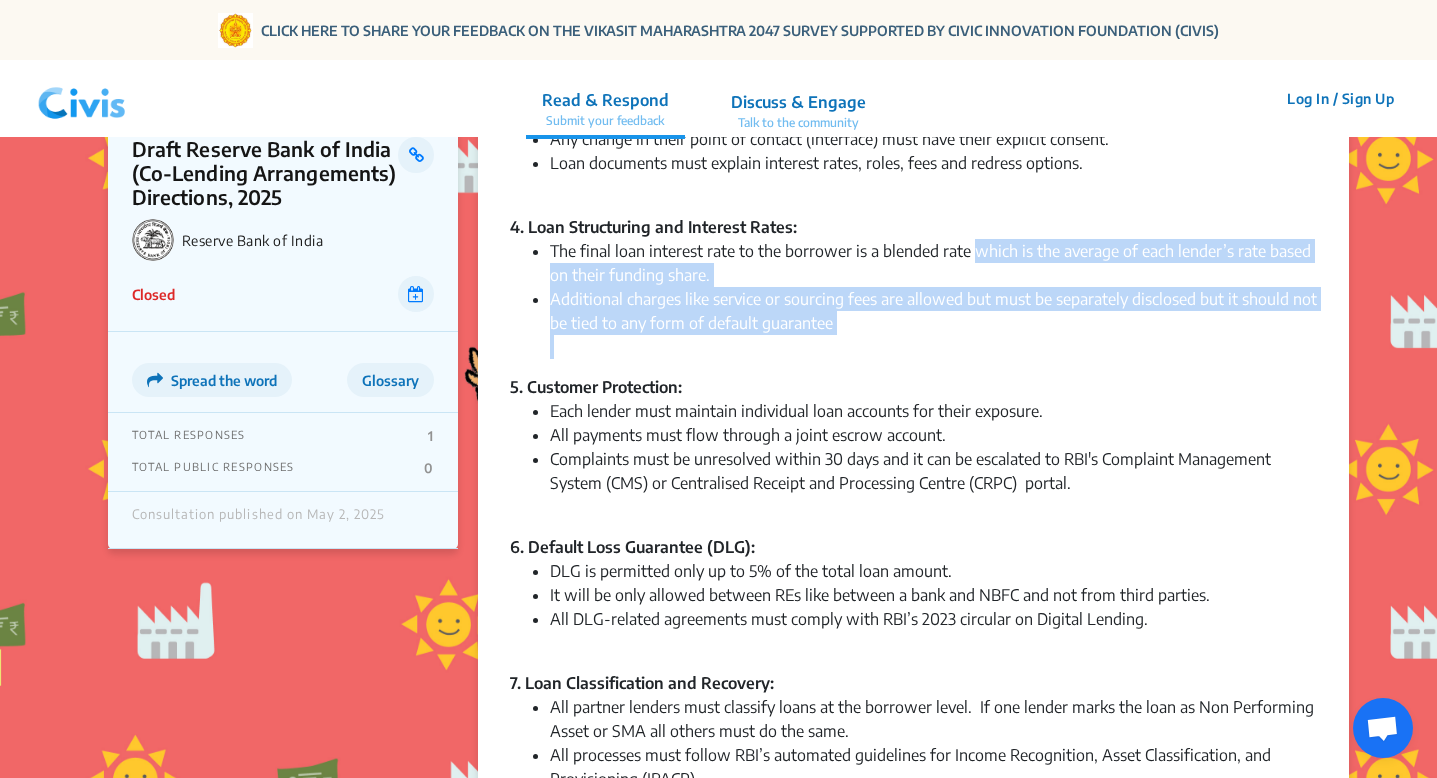 drag, startPoint x: 1016, startPoint y: 351, endPoint x: 975, endPoint y: 246, distance: 112.720894 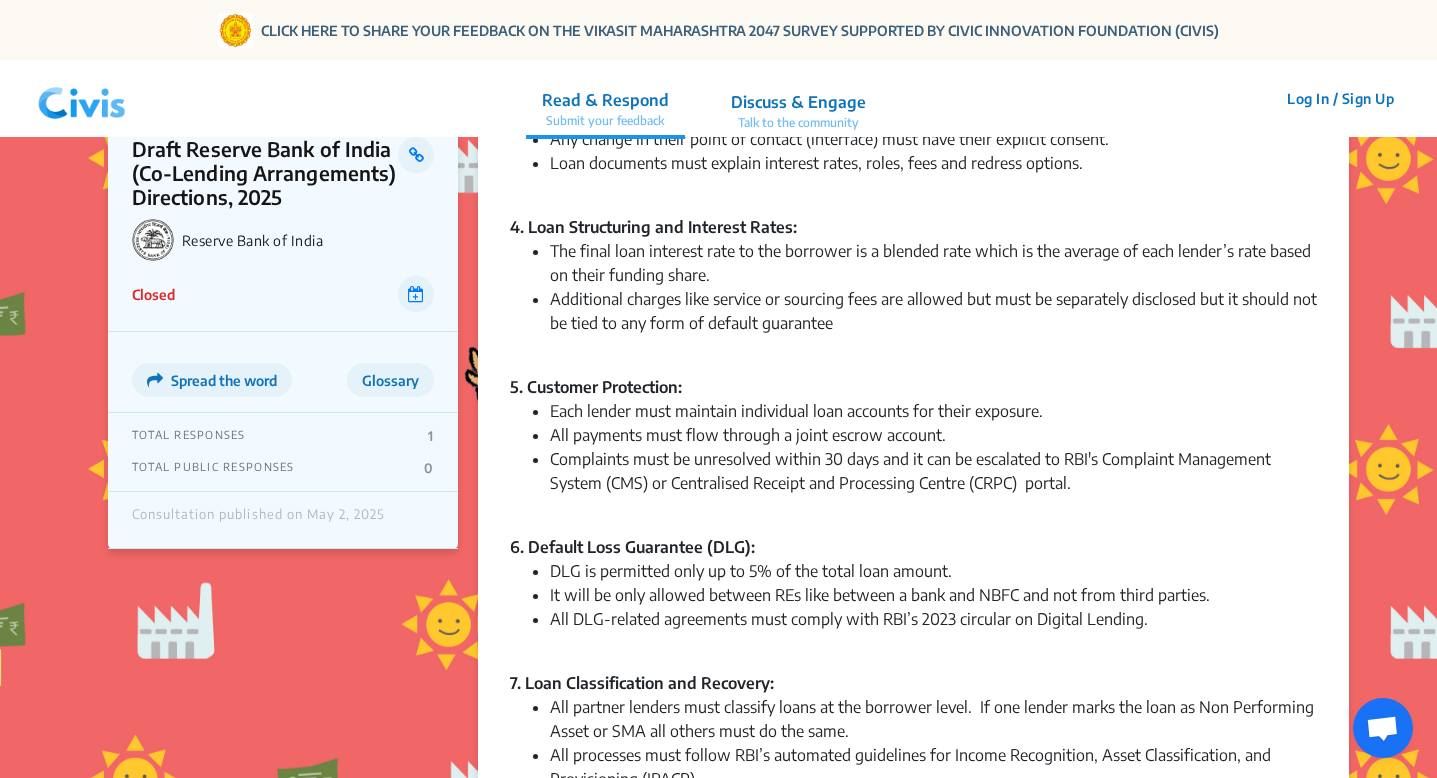 click on "The final loan interest rate to the borrower is a blended rate which is the average of each lender’s rate based on their funding share." 